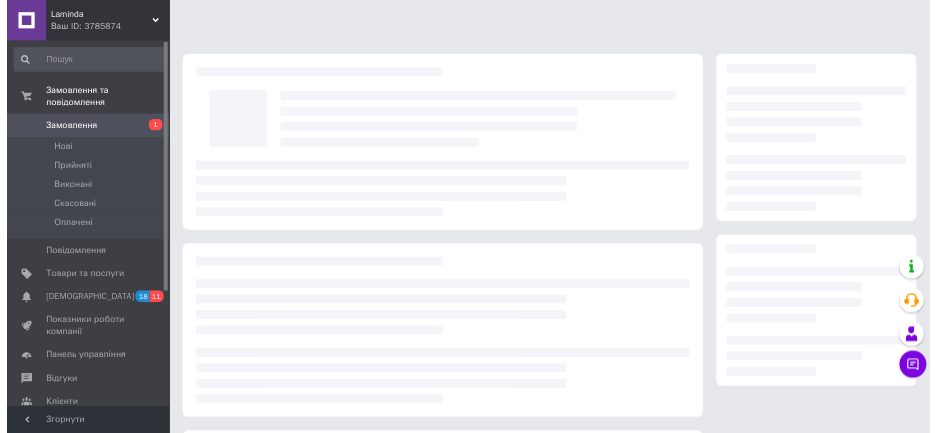 scroll, scrollTop: 800, scrollLeft: 0, axis: vertical 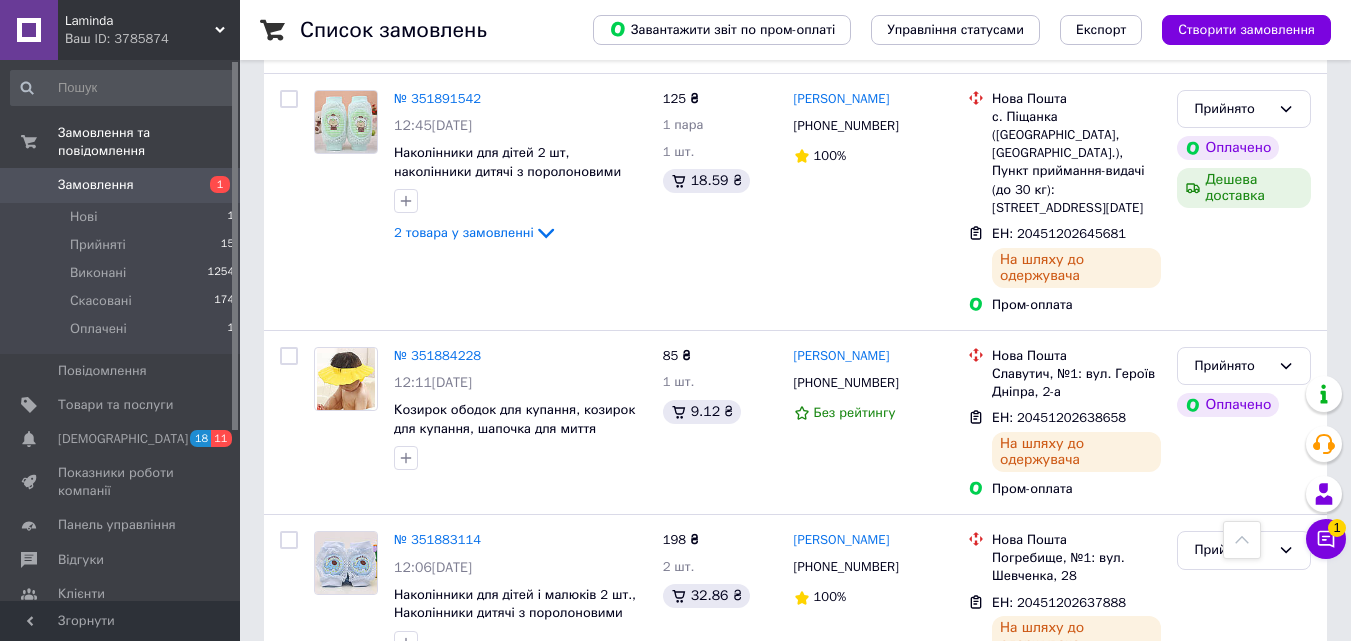 click on "Нові 1" at bounding box center (123, 217) 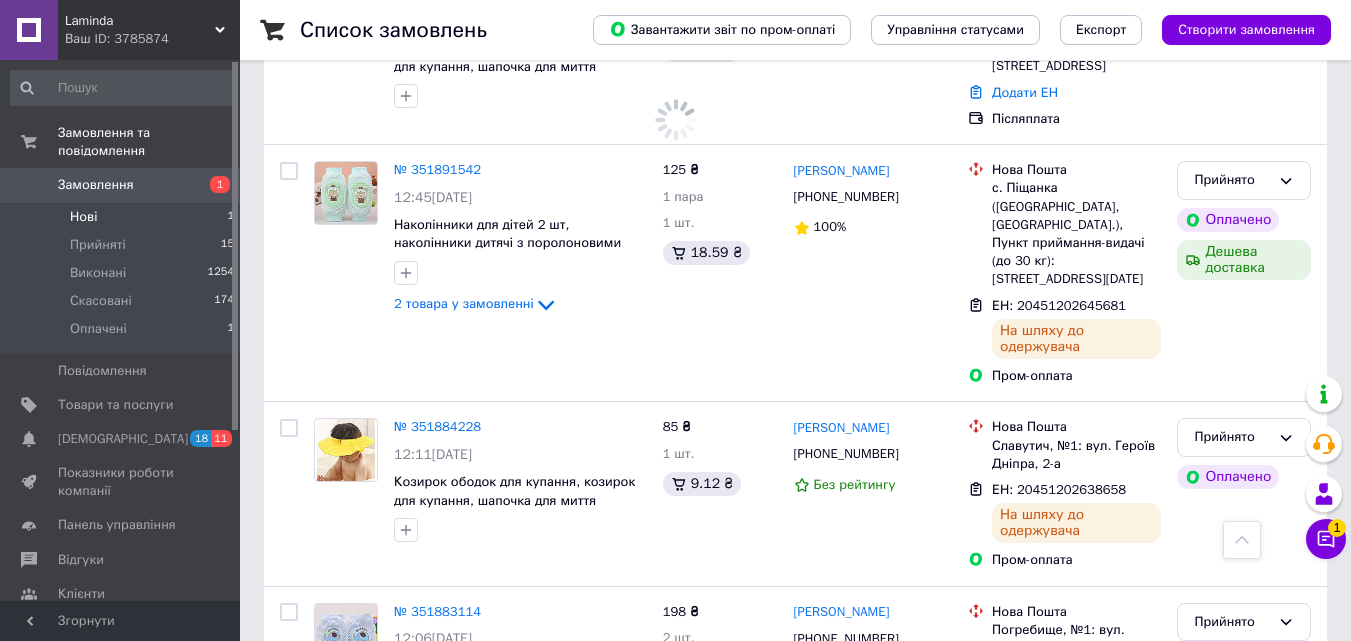 scroll, scrollTop: 1372, scrollLeft: 0, axis: vertical 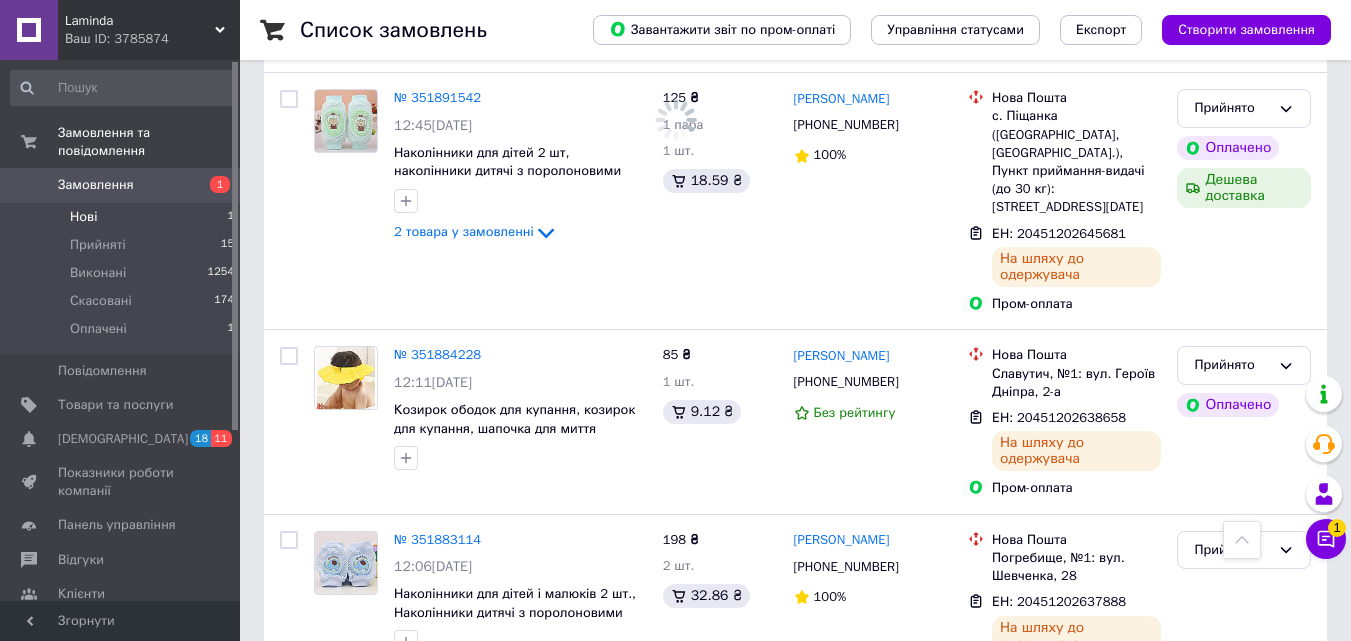 click on "Замовлення" at bounding box center [96, 185] 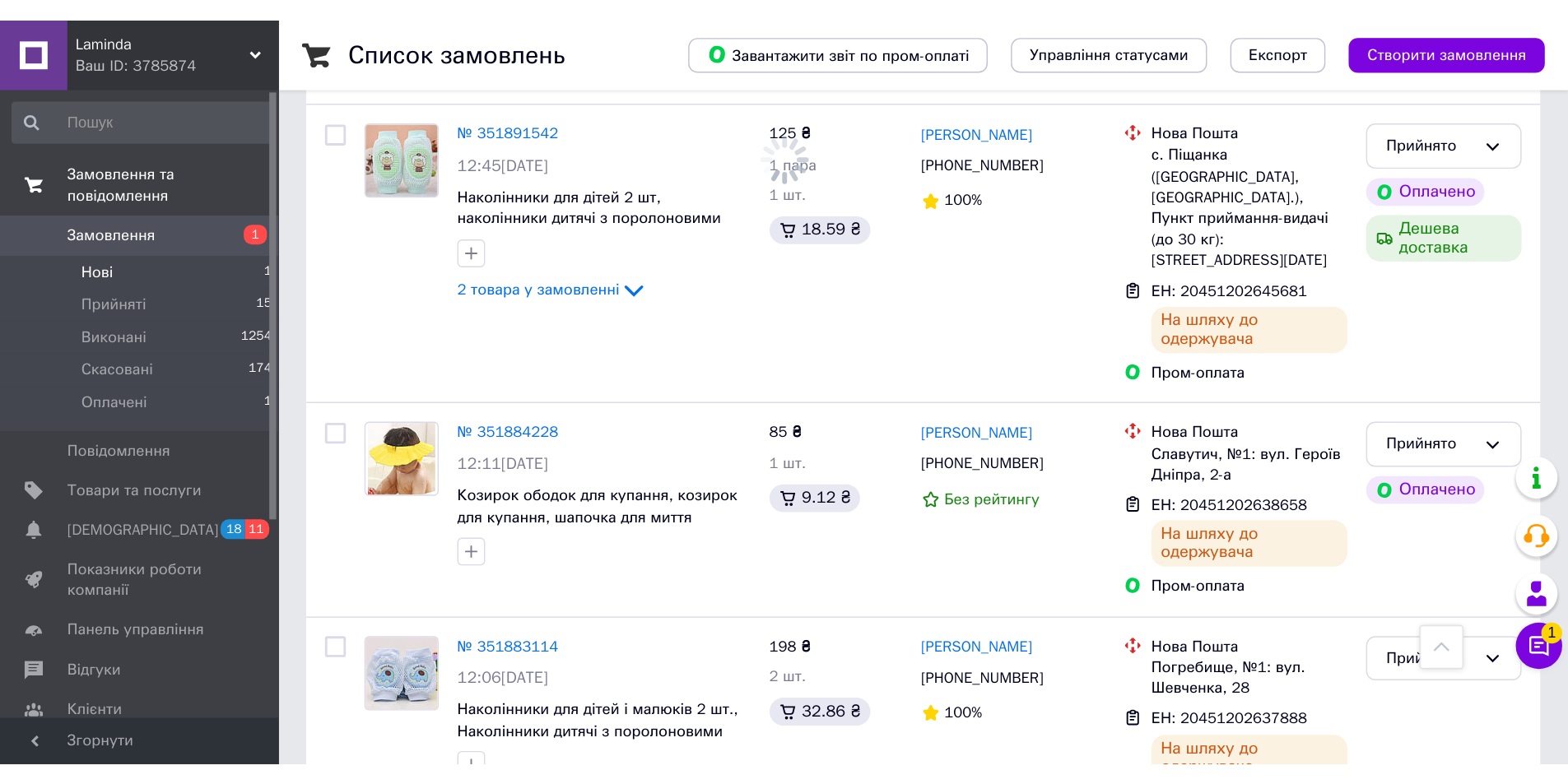 scroll, scrollTop: 0, scrollLeft: 0, axis: both 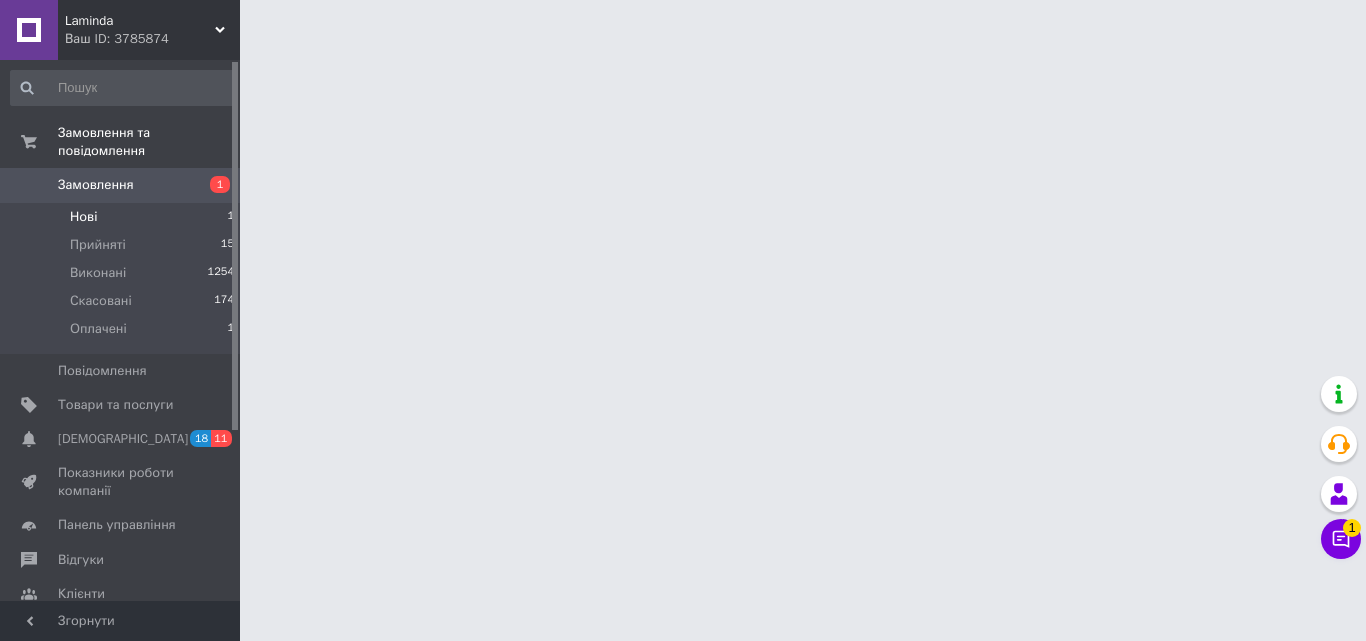 click on "Нові 1" at bounding box center [123, 217] 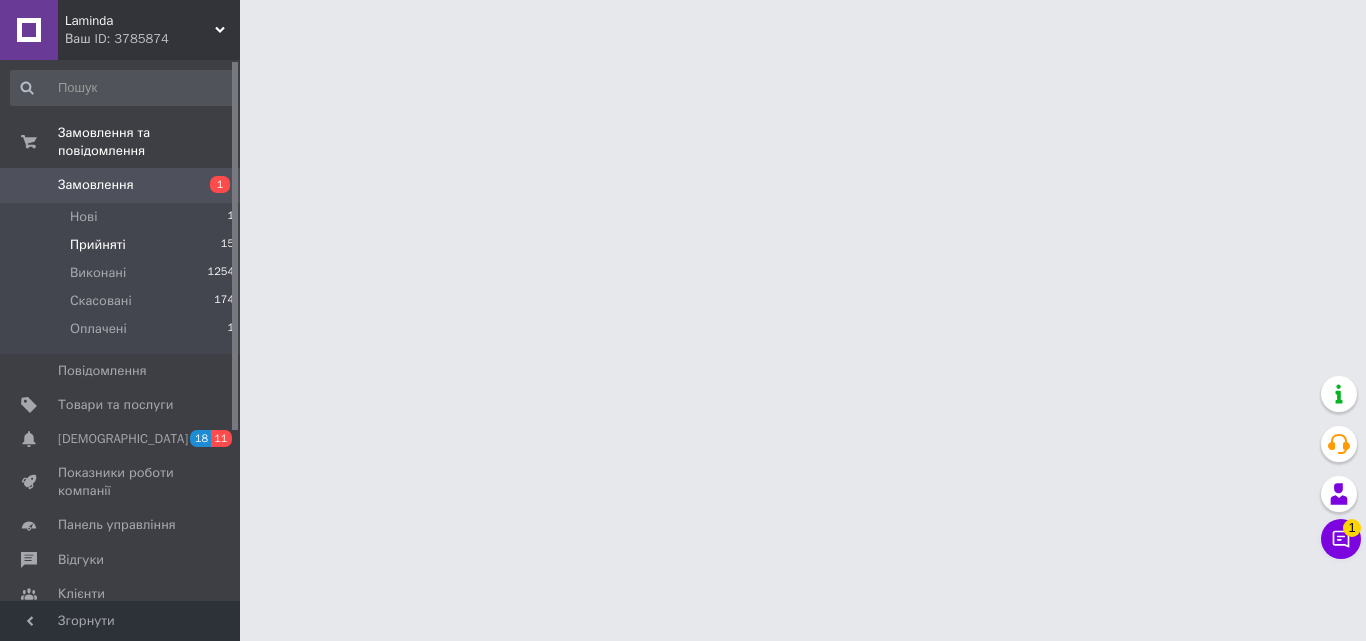 click on "Прийняті" at bounding box center (98, 245) 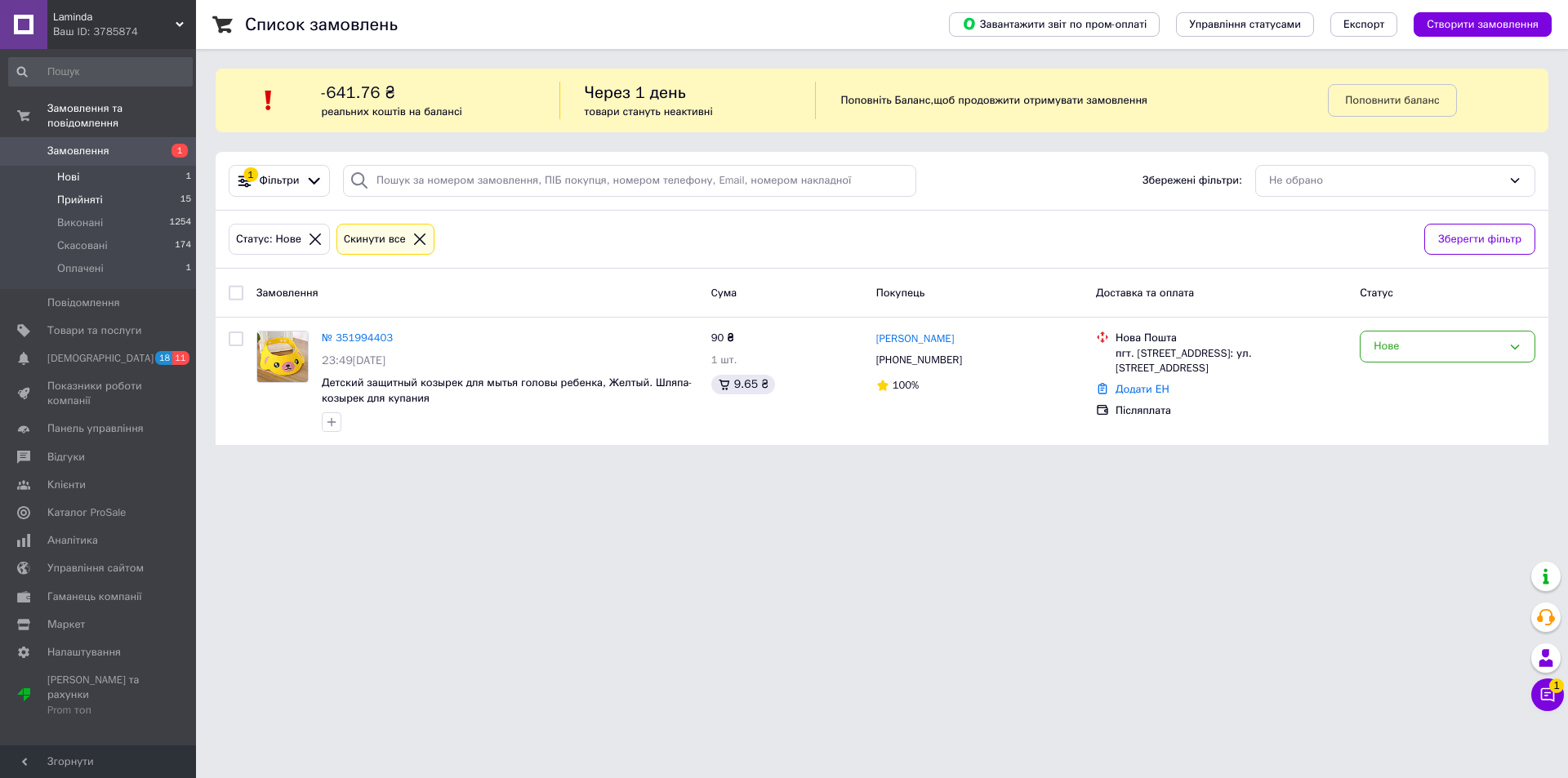 click on "Прийняті" at bounding box center (80, 200) 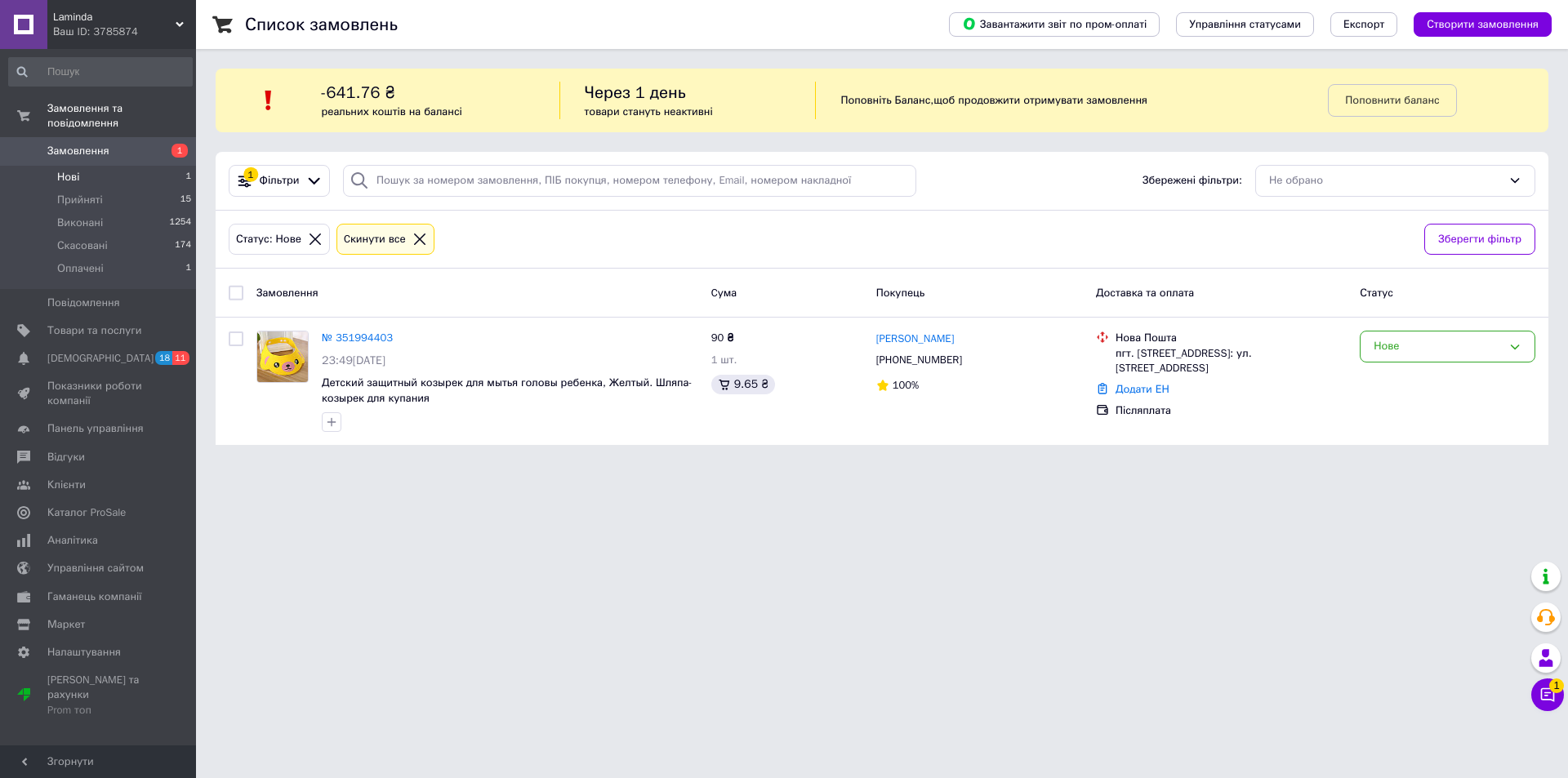 click 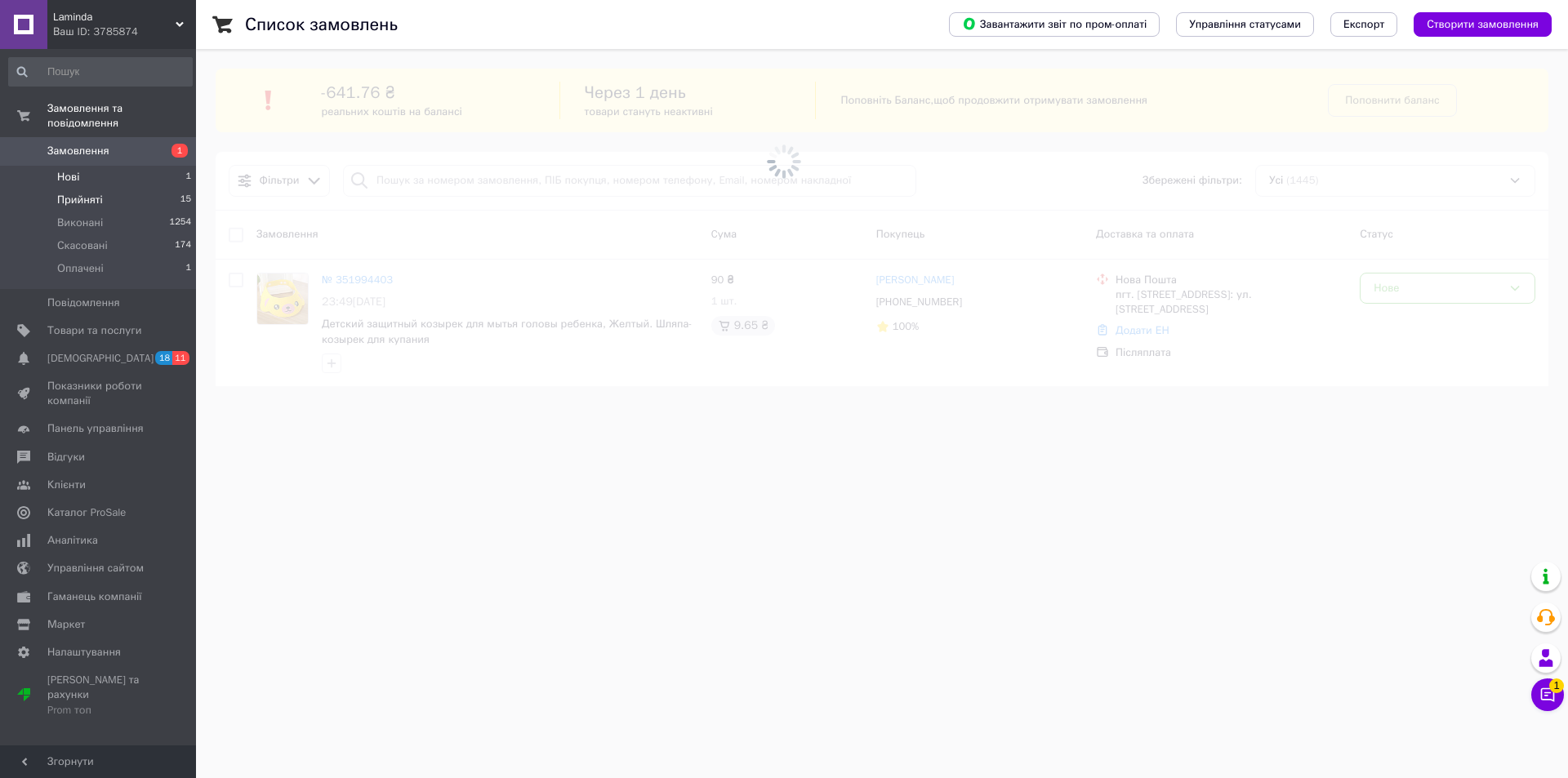 click on "Прийняті" at bounding box center [80, 200] 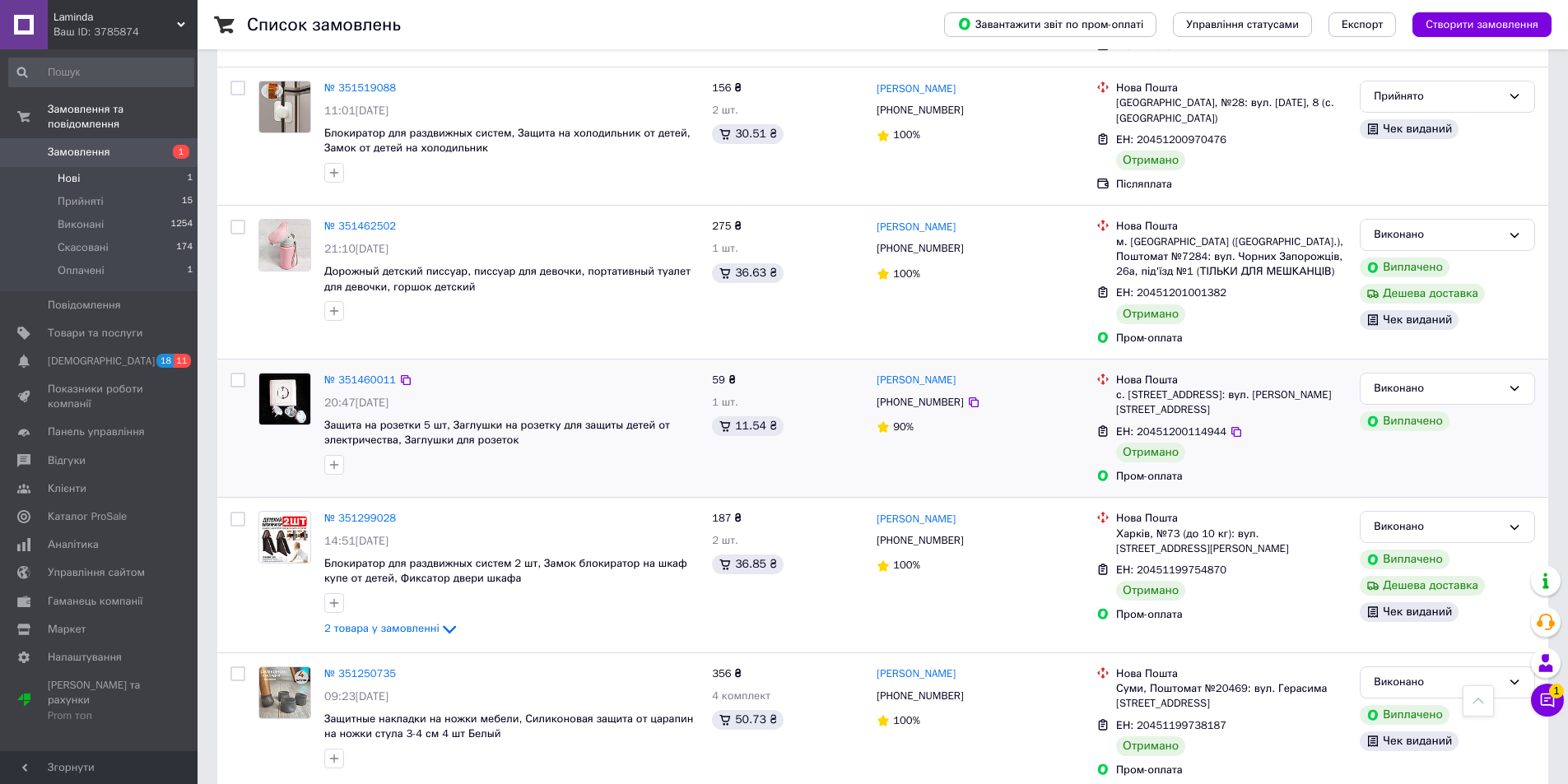 scroll, scrollTop: 2490, scrollLeft: 0, axis: vertical 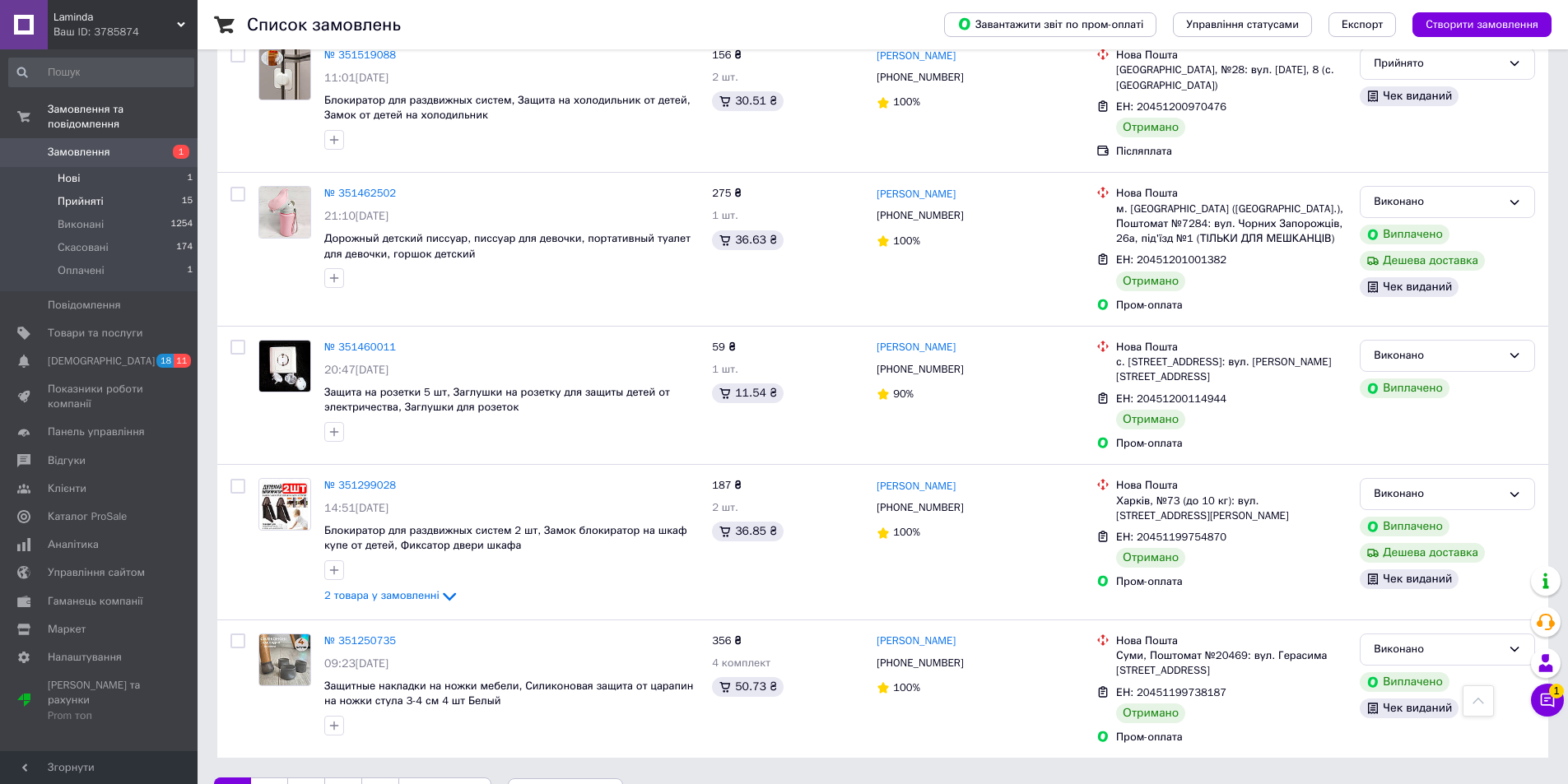 click on "Прийняті" at bounding box center (81, 202) 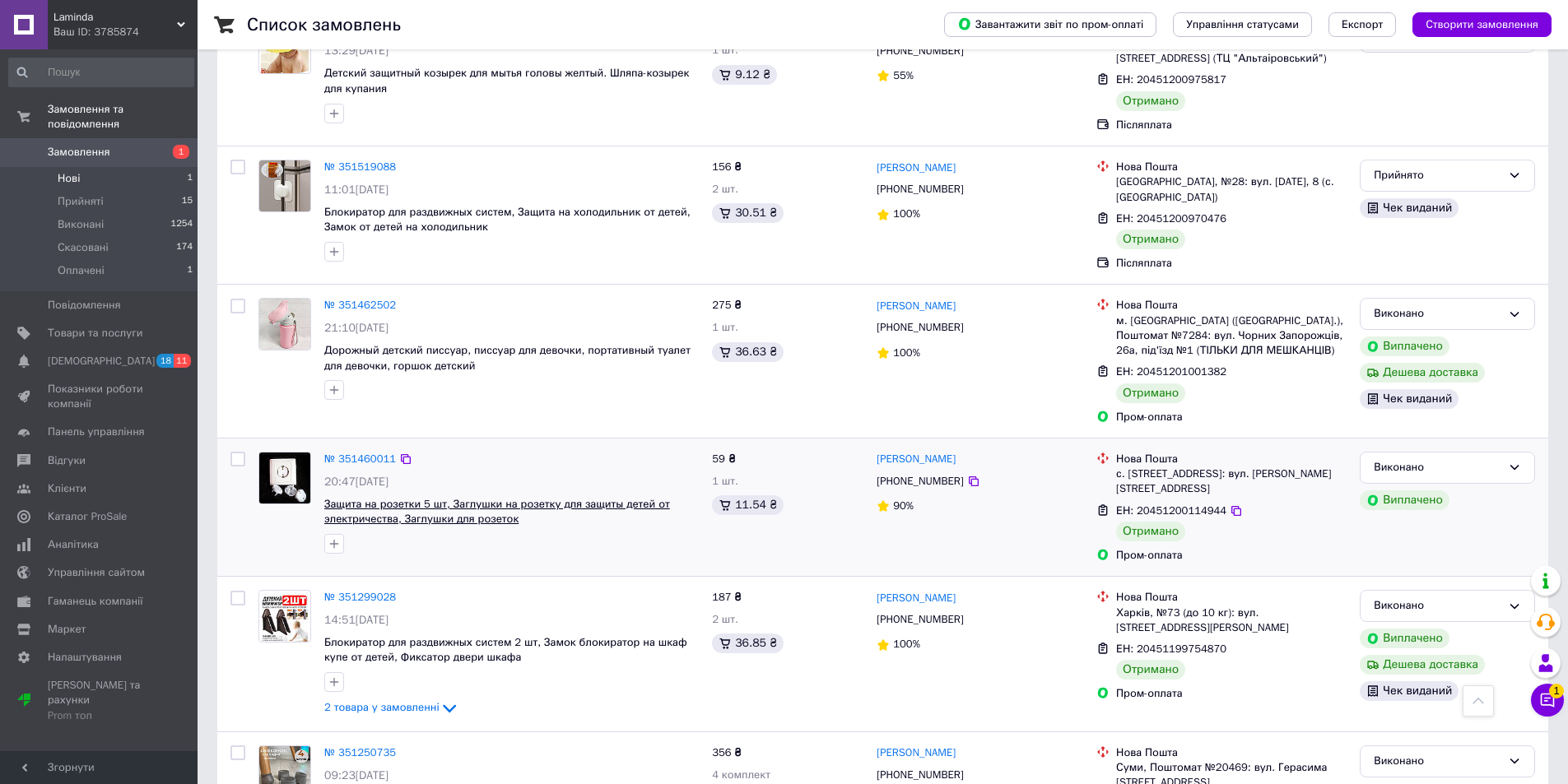 scroll, scrollTop: 2161, scrollLeft: 0, axis: vertical 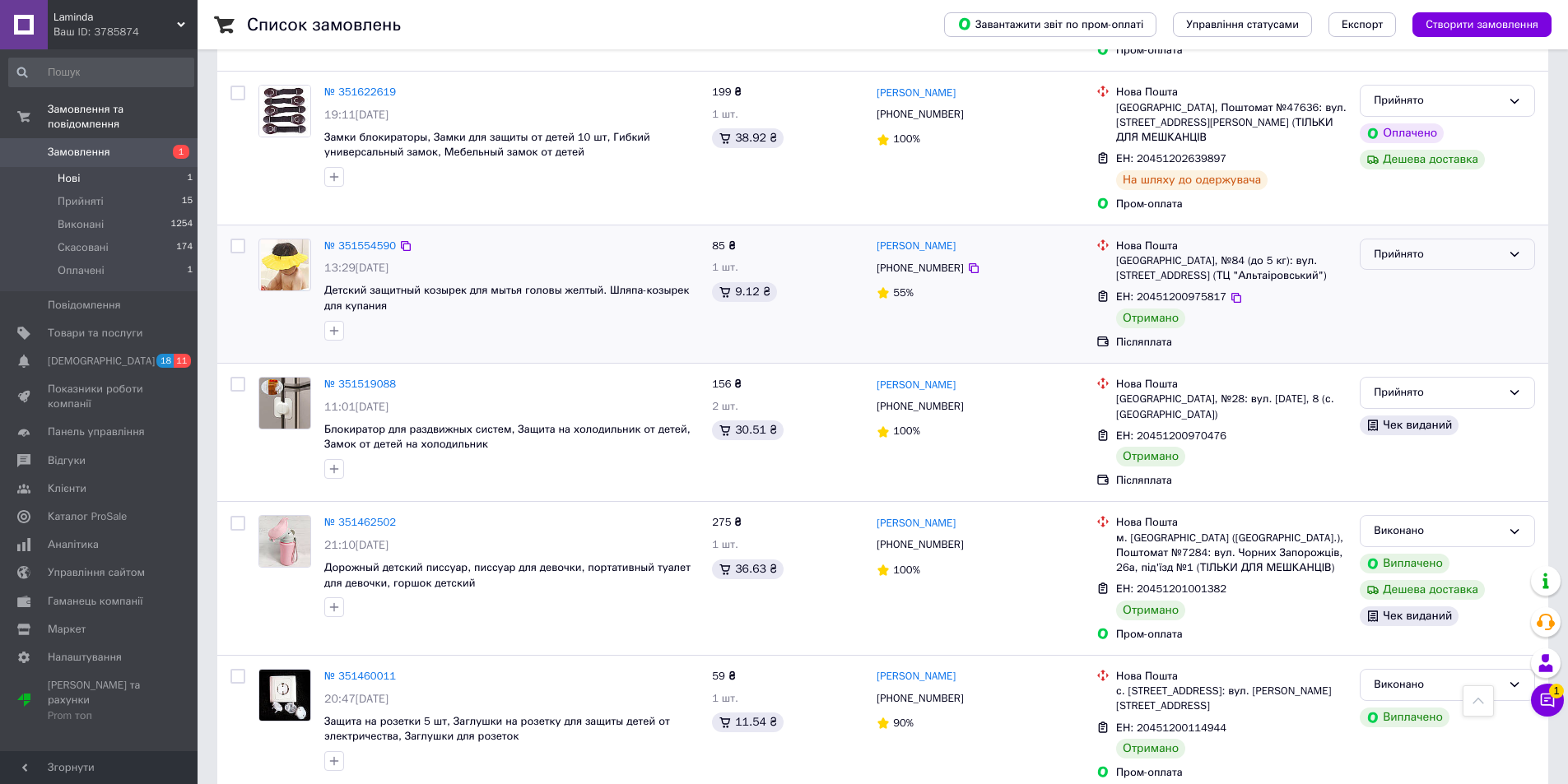 click on "Прийнято" at bounding box center [1437, 254] 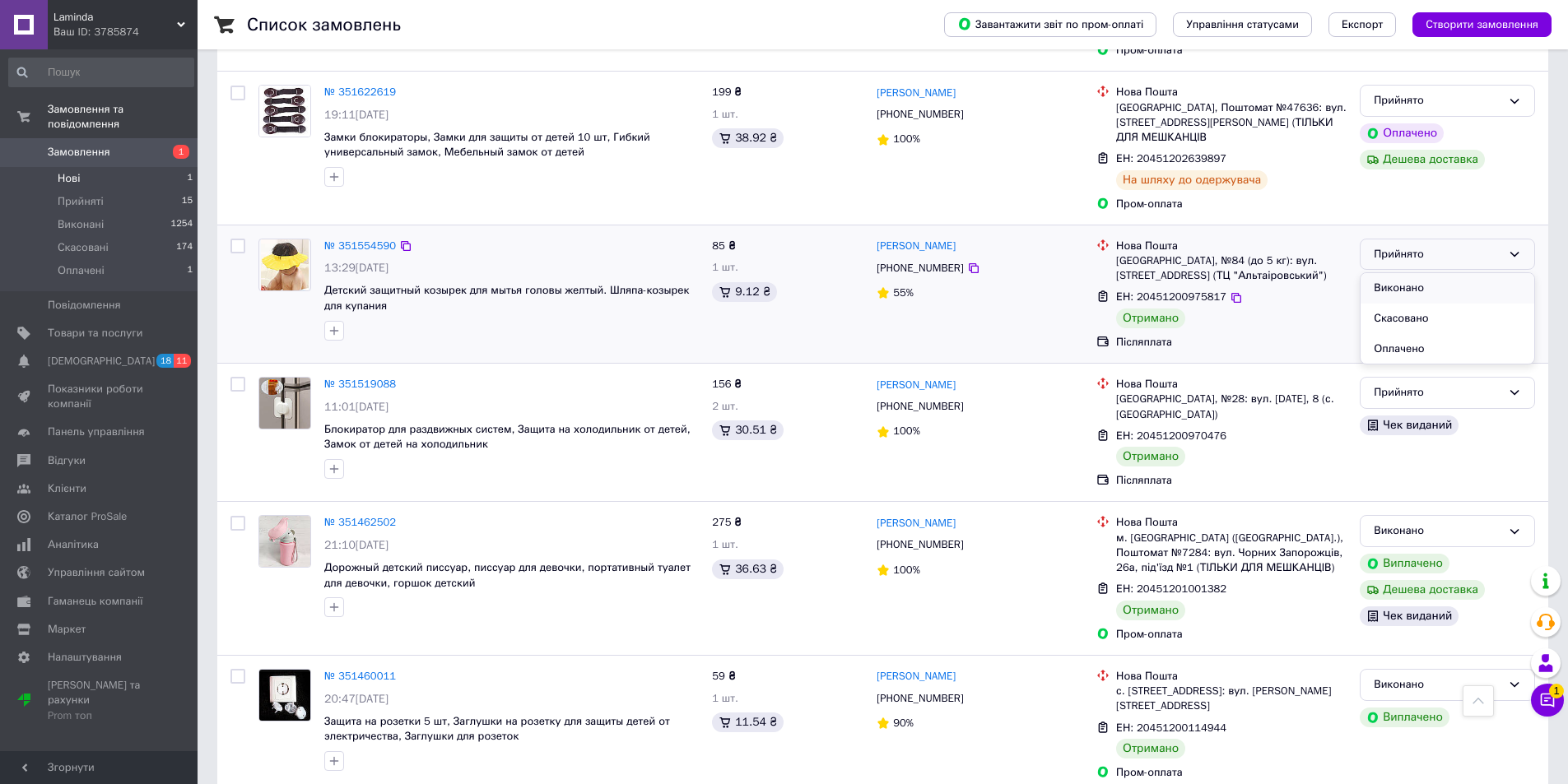 click on "Виконано" at bounding box center (1447, 288) 